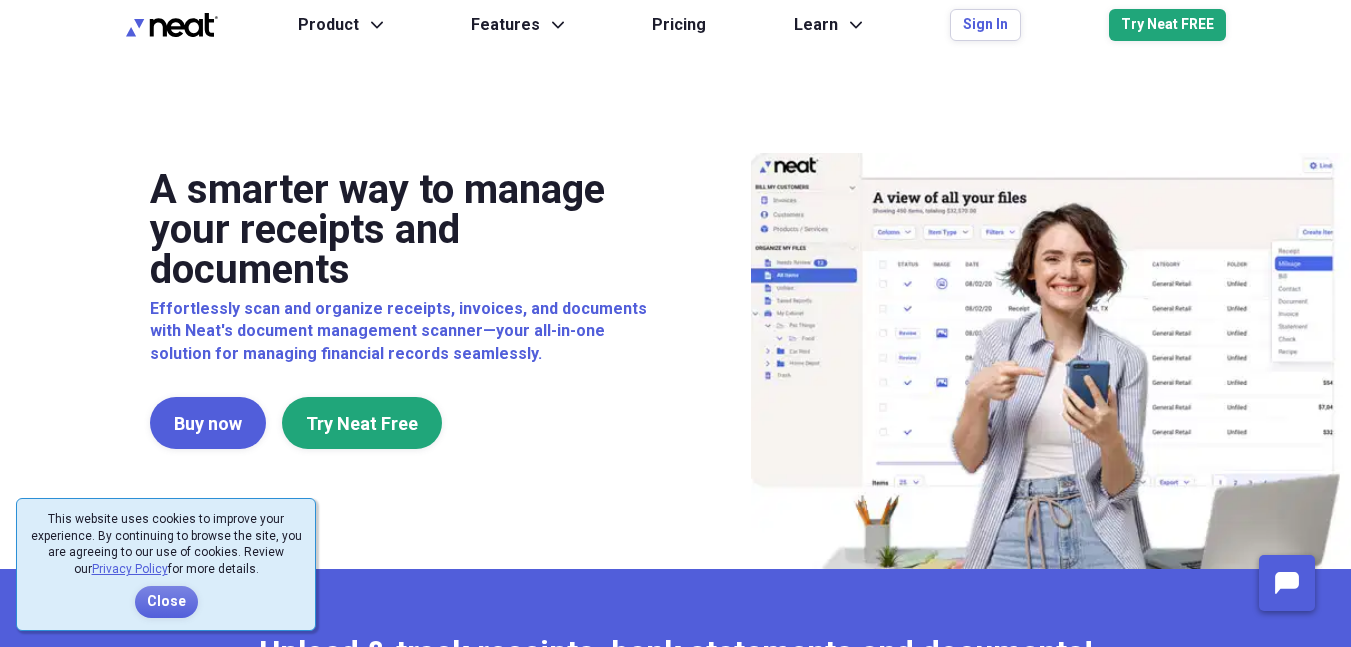 scroll, scrollTop: 0, scrollLeft: 0, axis: both 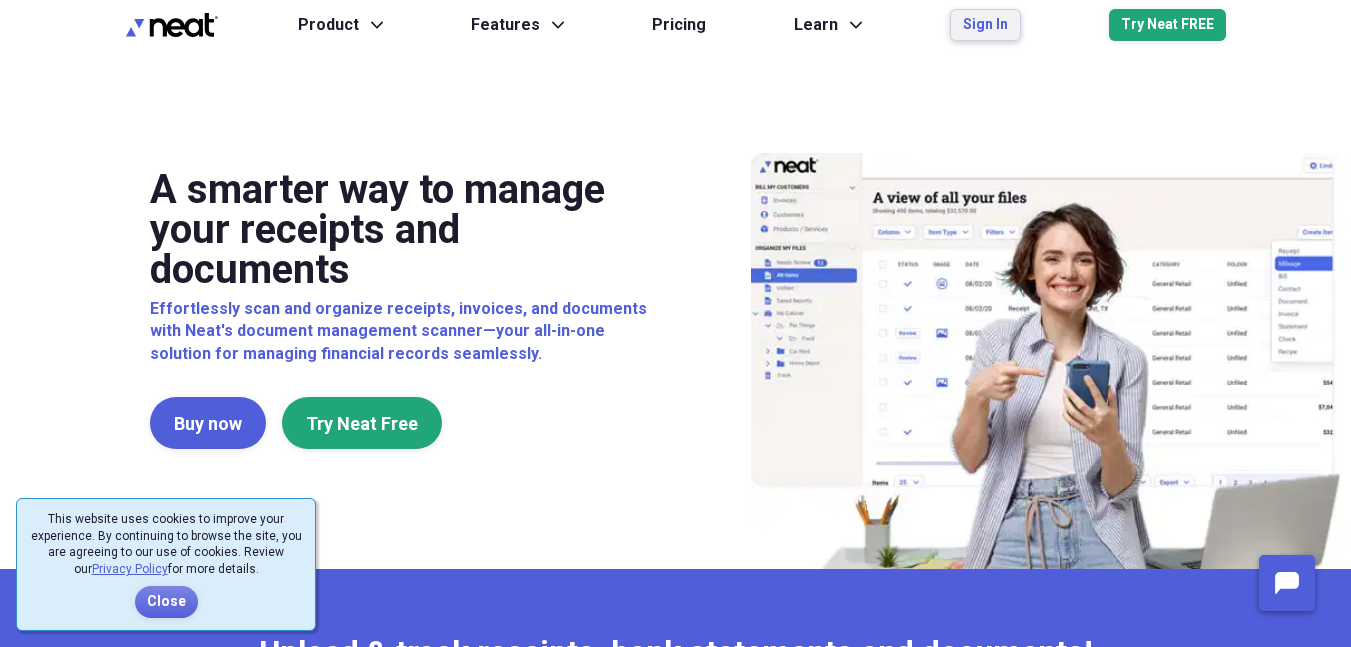 click on "Sign In" at bounding box center (985, 25) 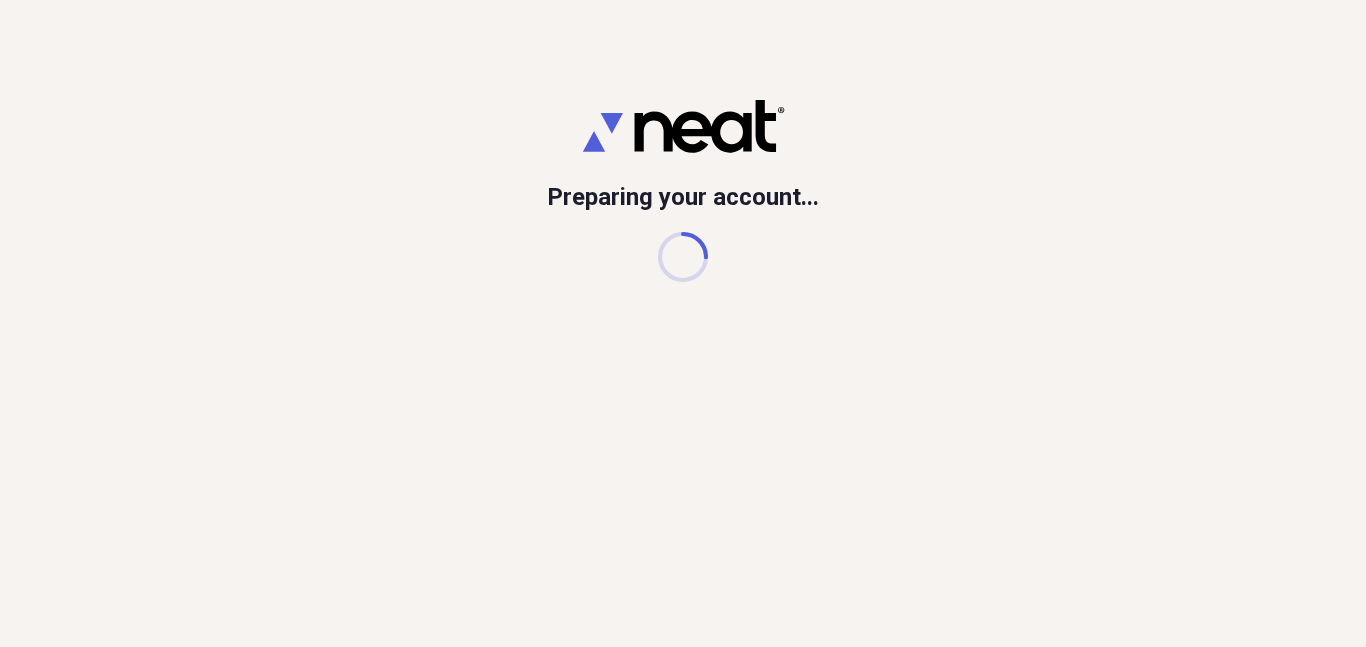 scroll, scrollTop: 0, scrollLeft: 0, axis: both 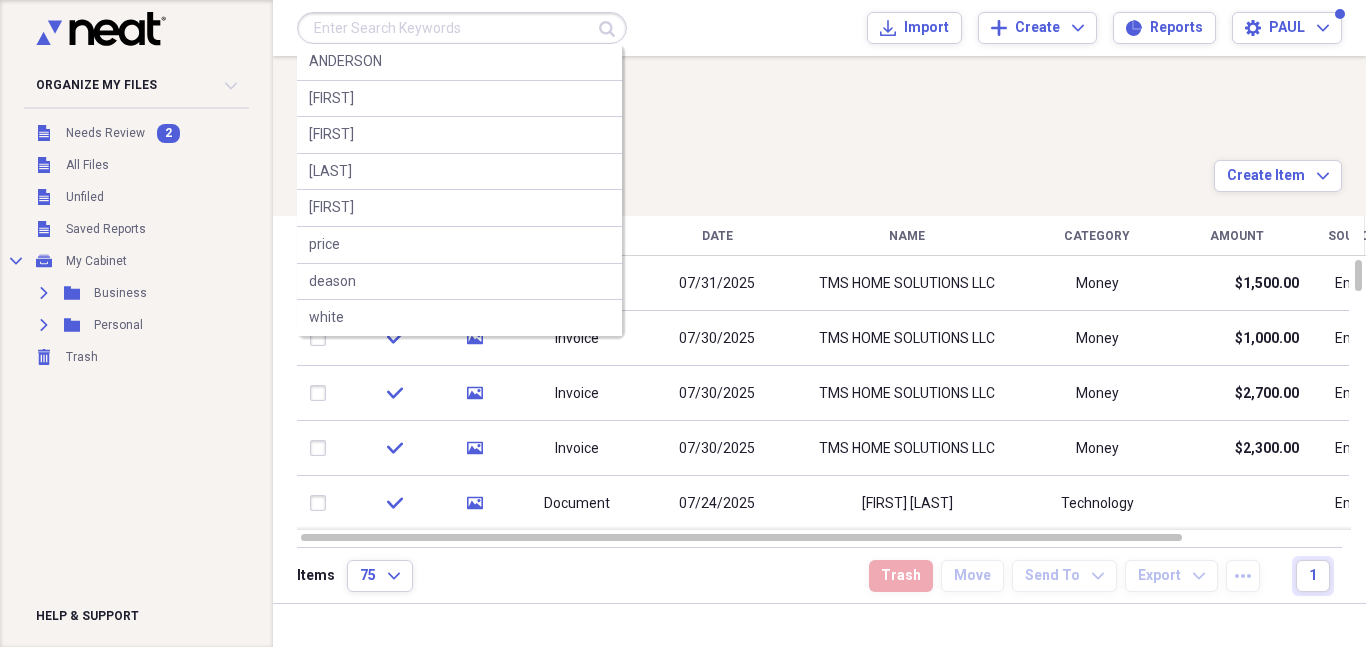 click at bounding box center [462, 28] 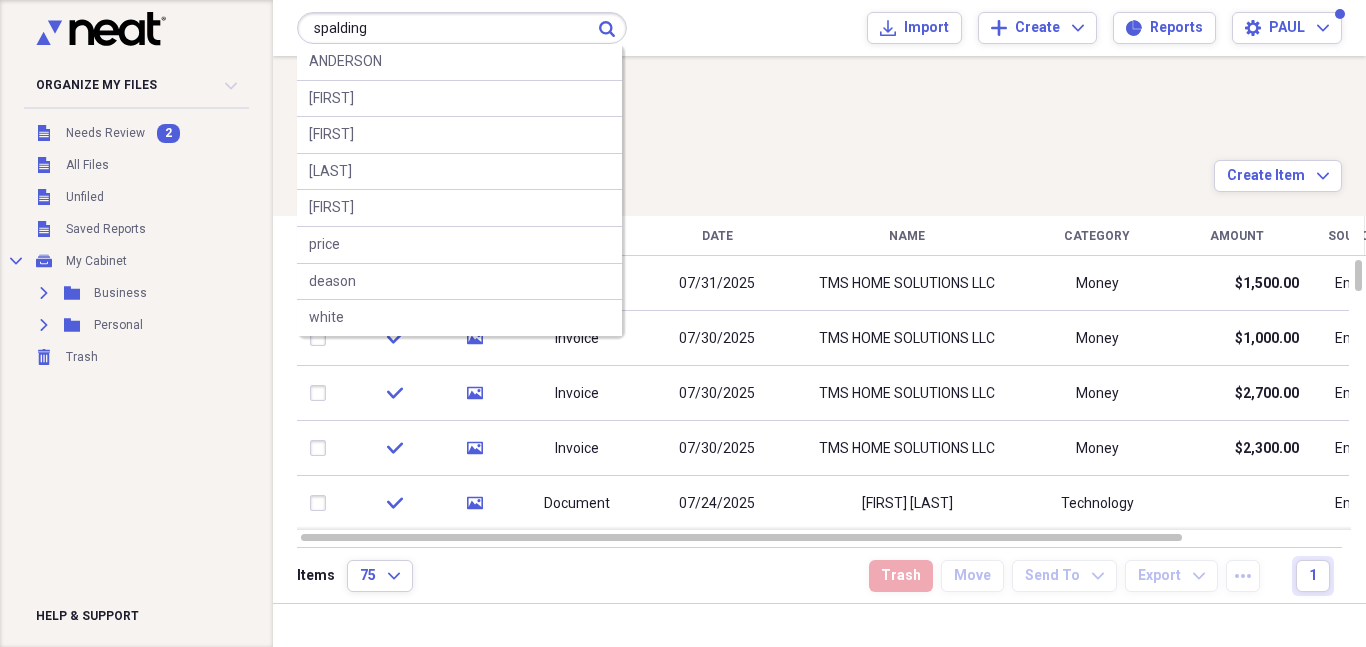 type on "spalding" 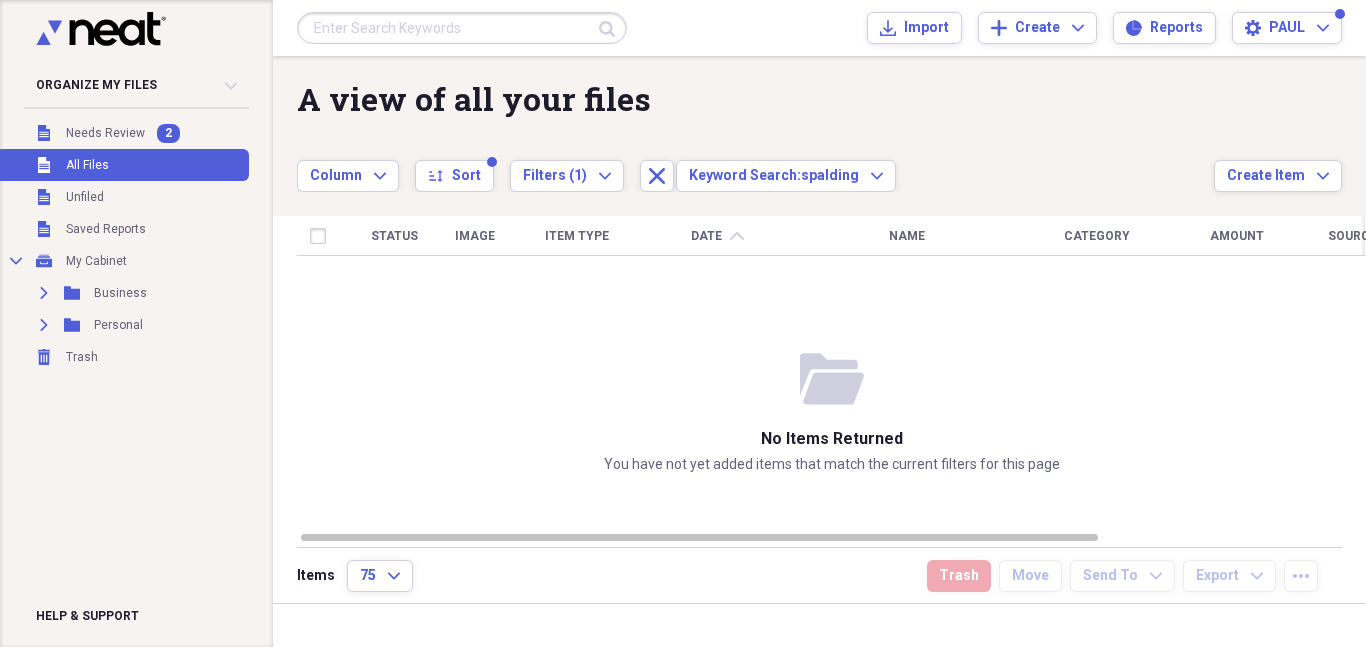 click at bounding box center [462, 28] 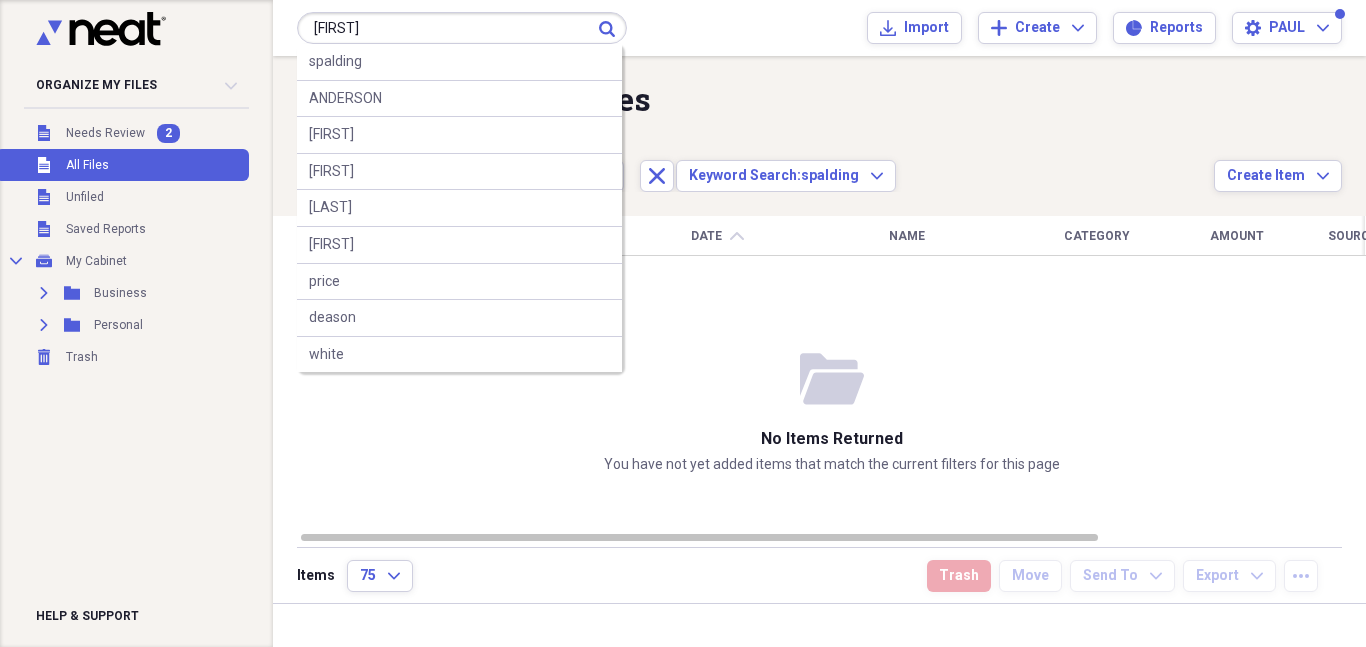 type on "[FIRST]" 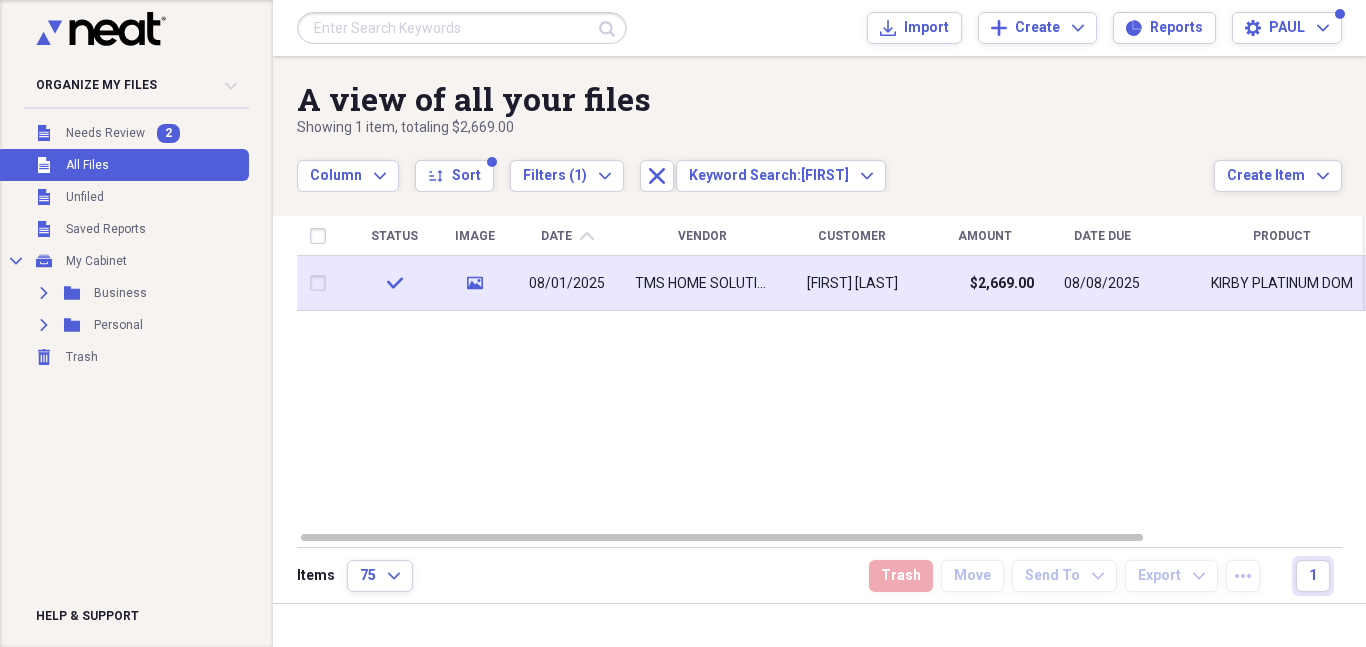 click on "TMS HOME SOLUTIONS LLC" at bounding box center [702, 283] 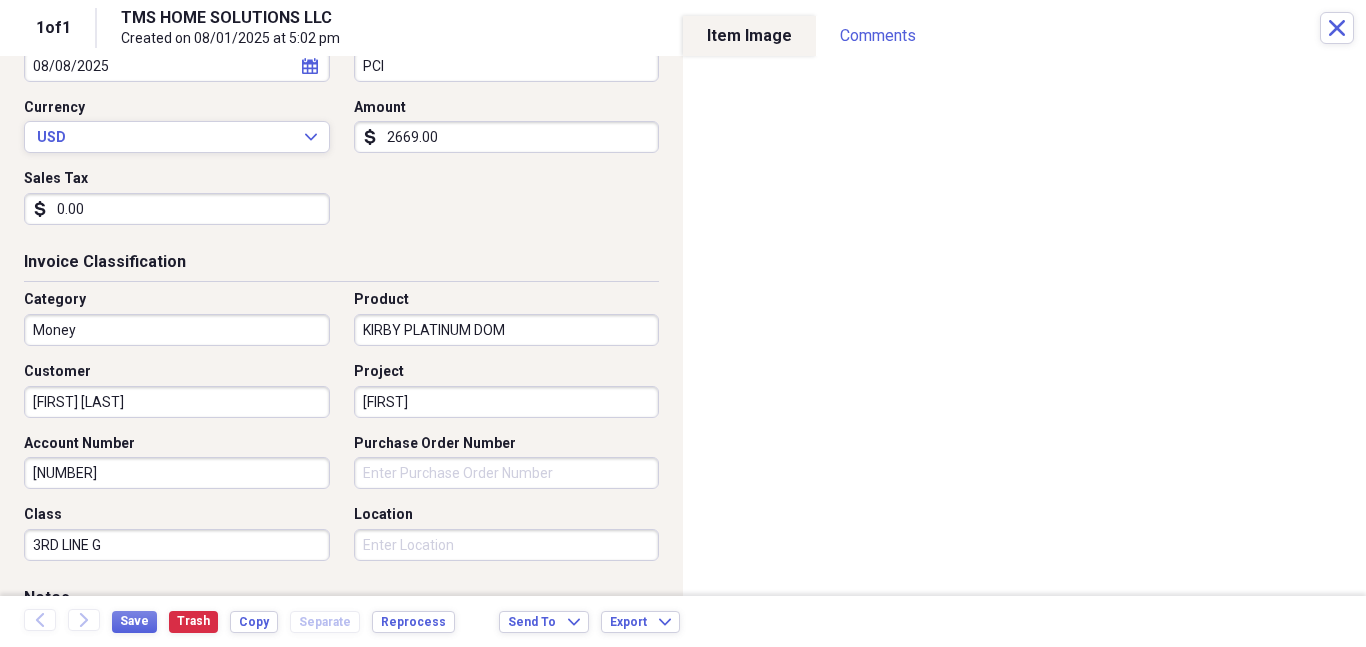 scroll, scrollTop: 322, scrollLeft: 0, axis: vertical 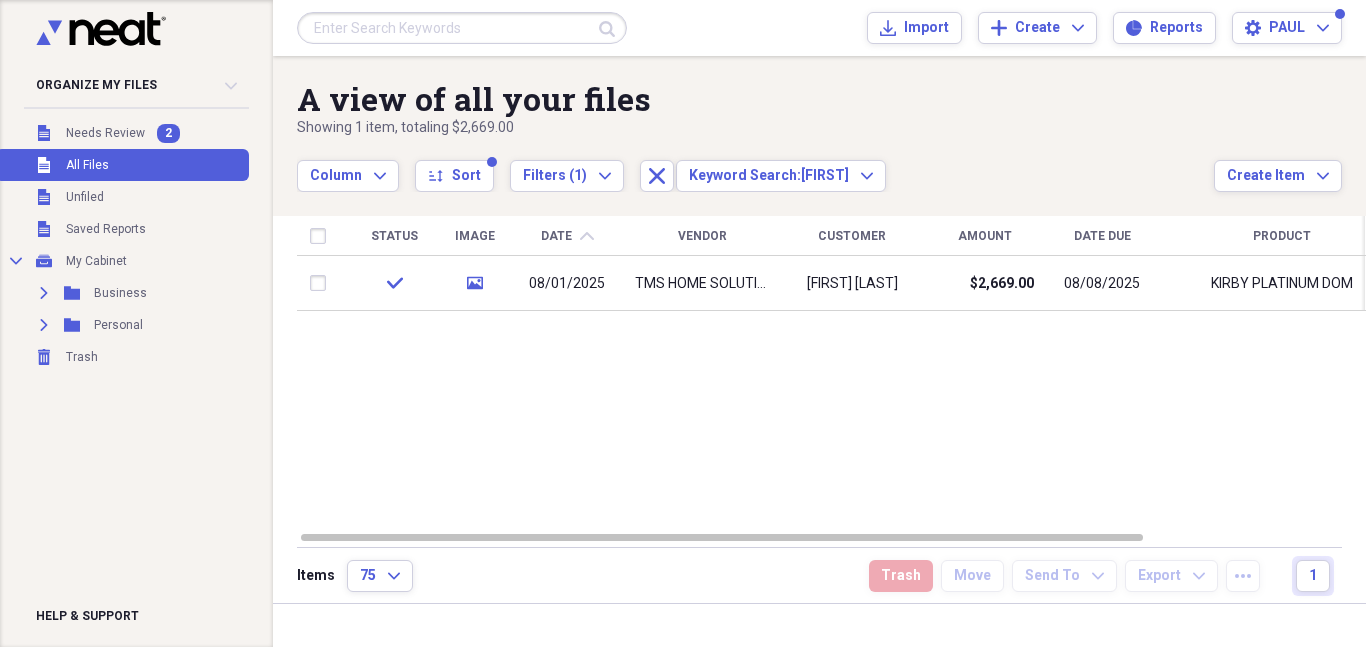 click at bounding box center [462, 28] 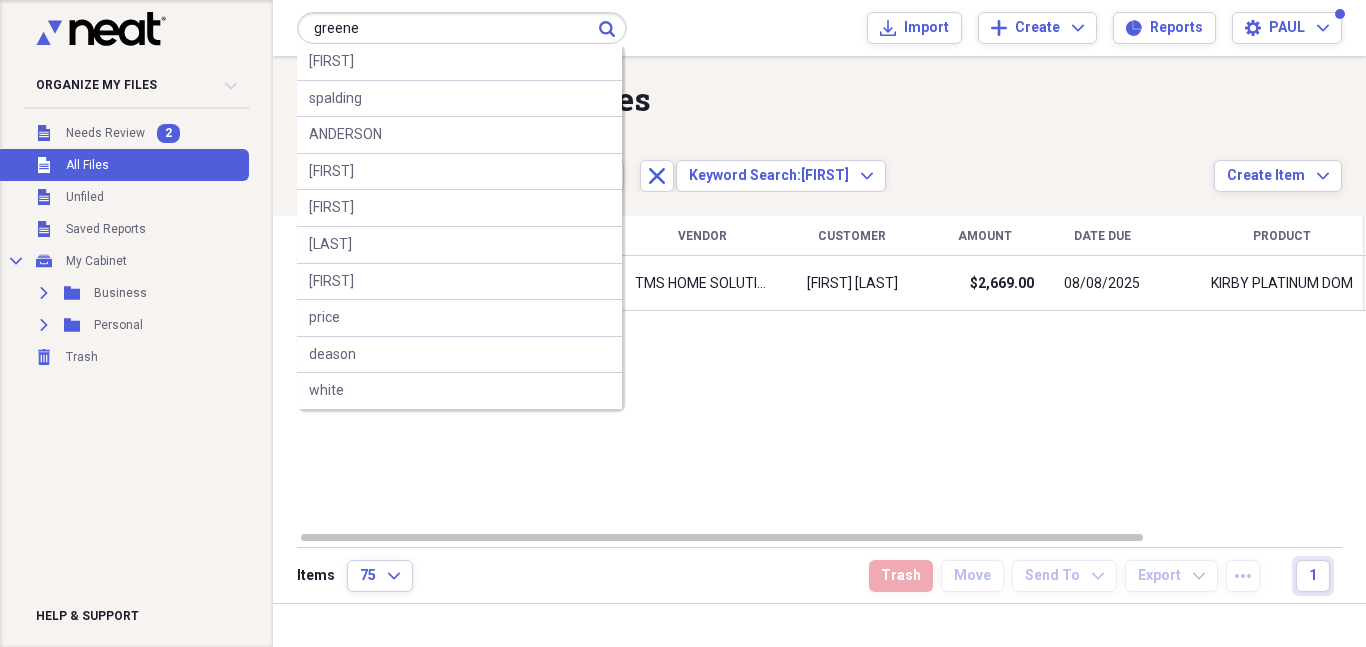 type on "greene" 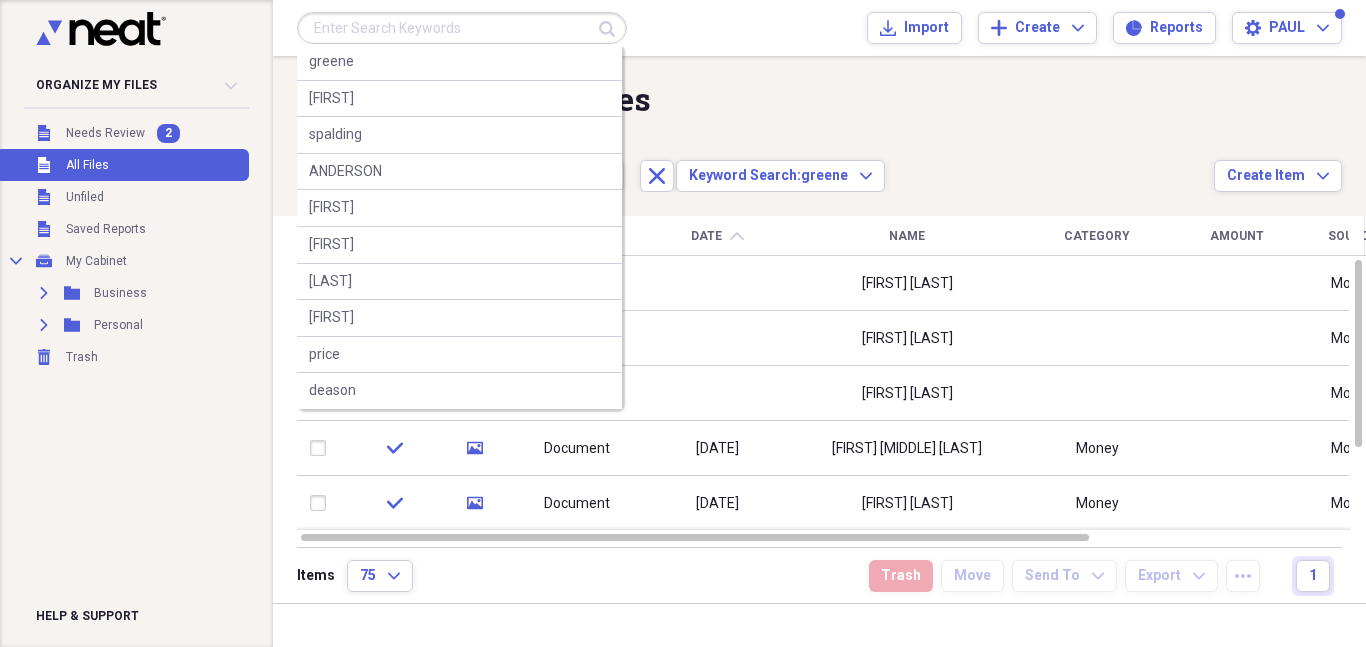 click at bounding box center (462, 28) 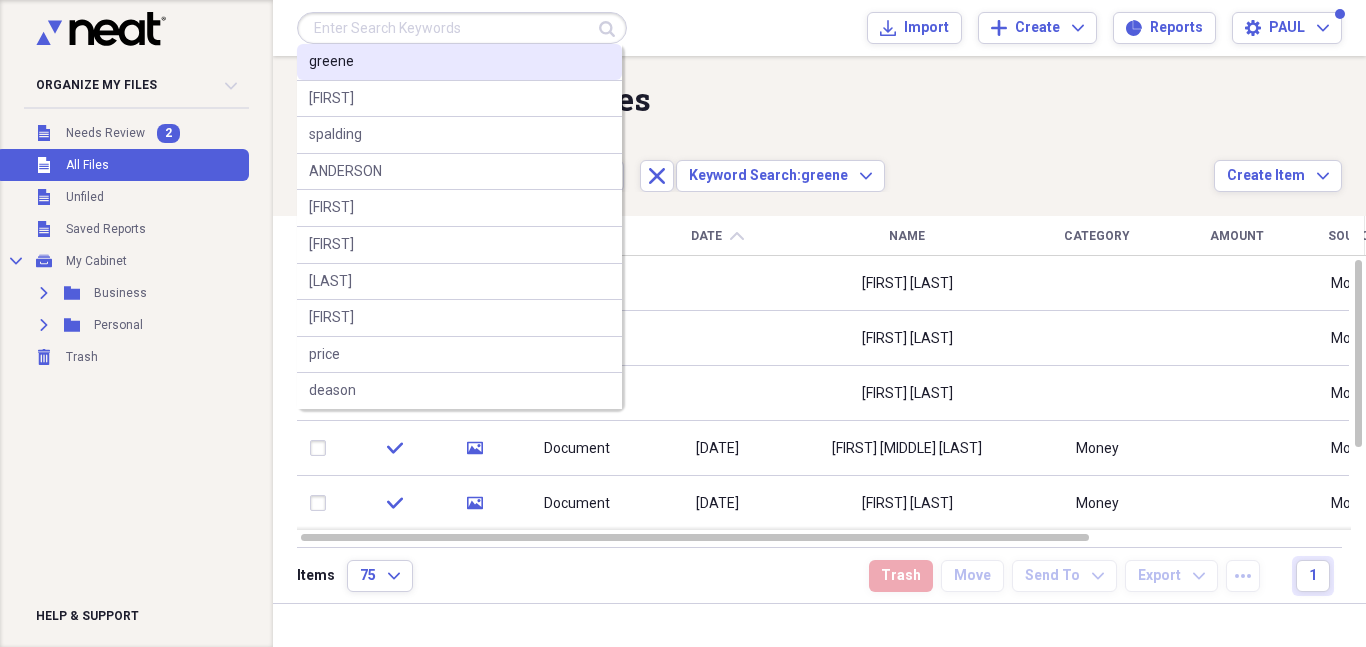 click on "greene" at bounding box center (459, 62) 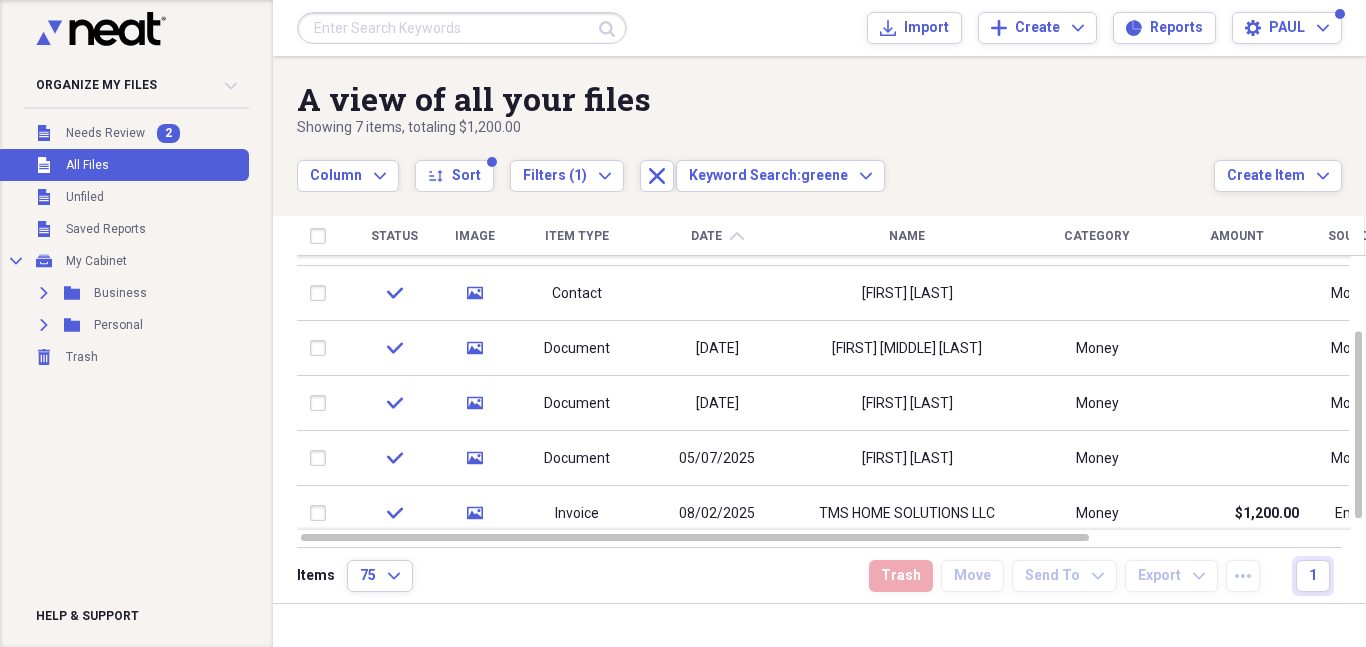 click at bounding box center (462, 28) 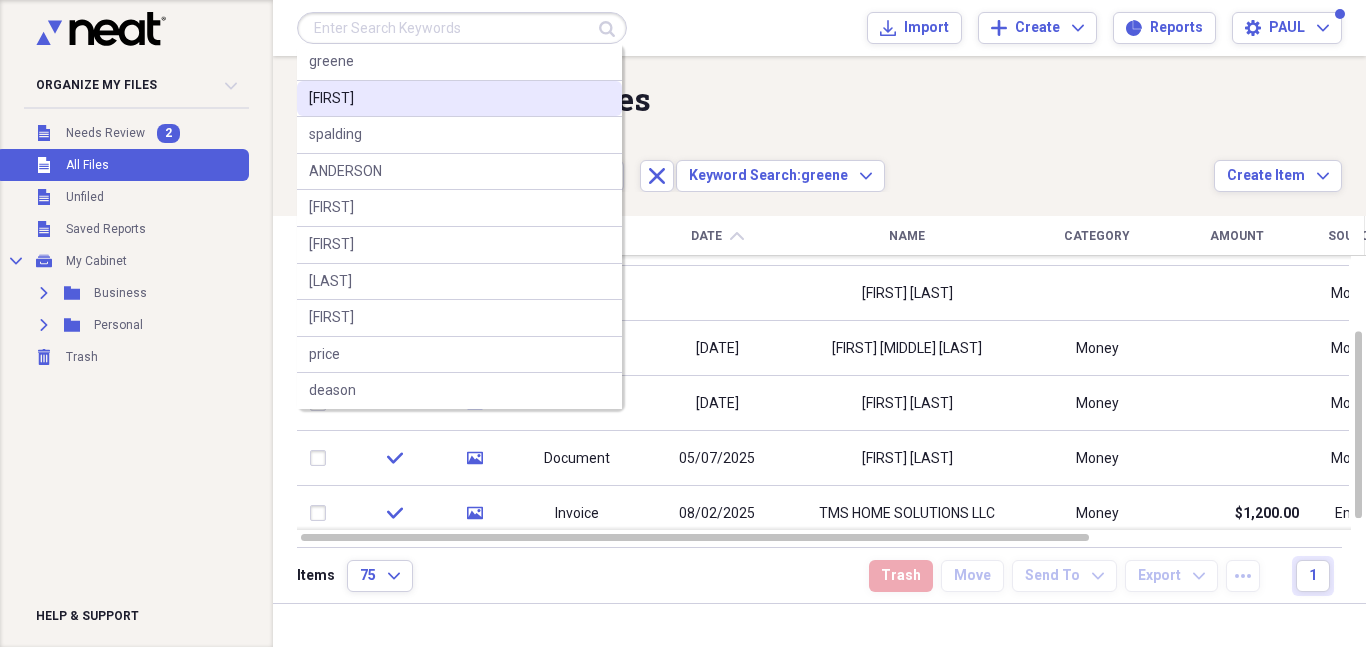 click on "[FIRST]" at bounding box center (459, 99) 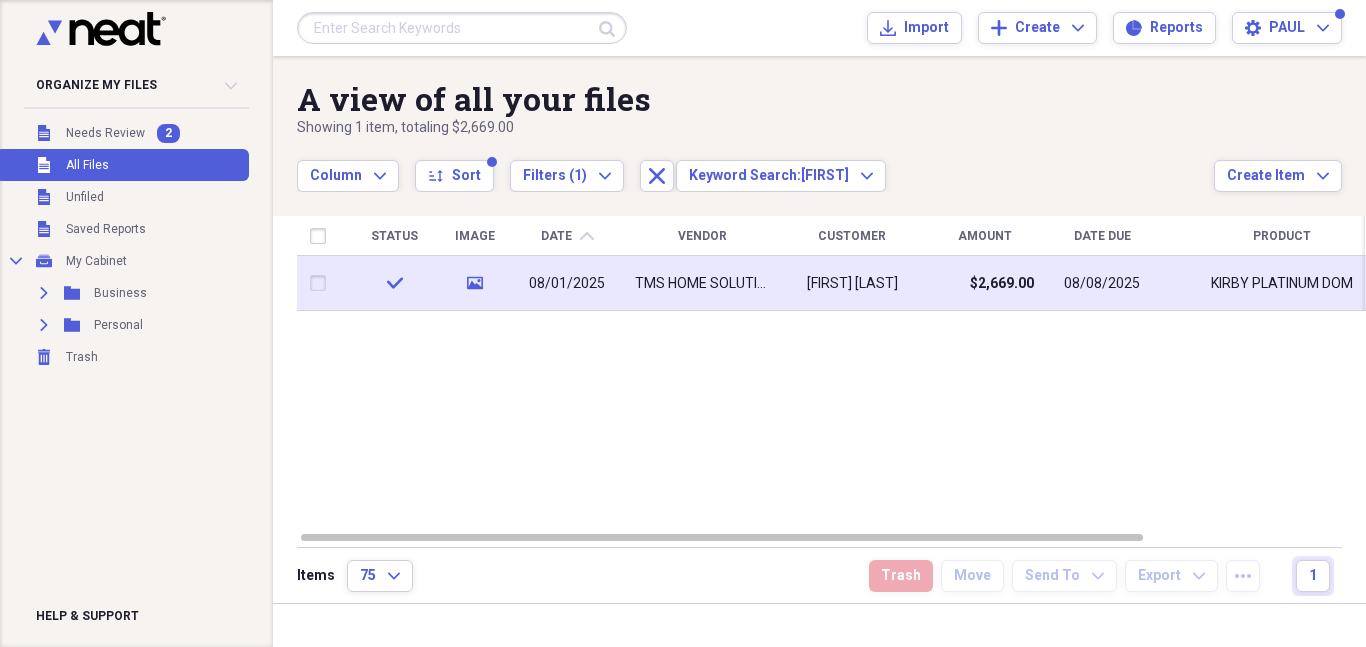 click on "TMS HOME SOLUTIONS LLC" at bounding box center (702, 284) 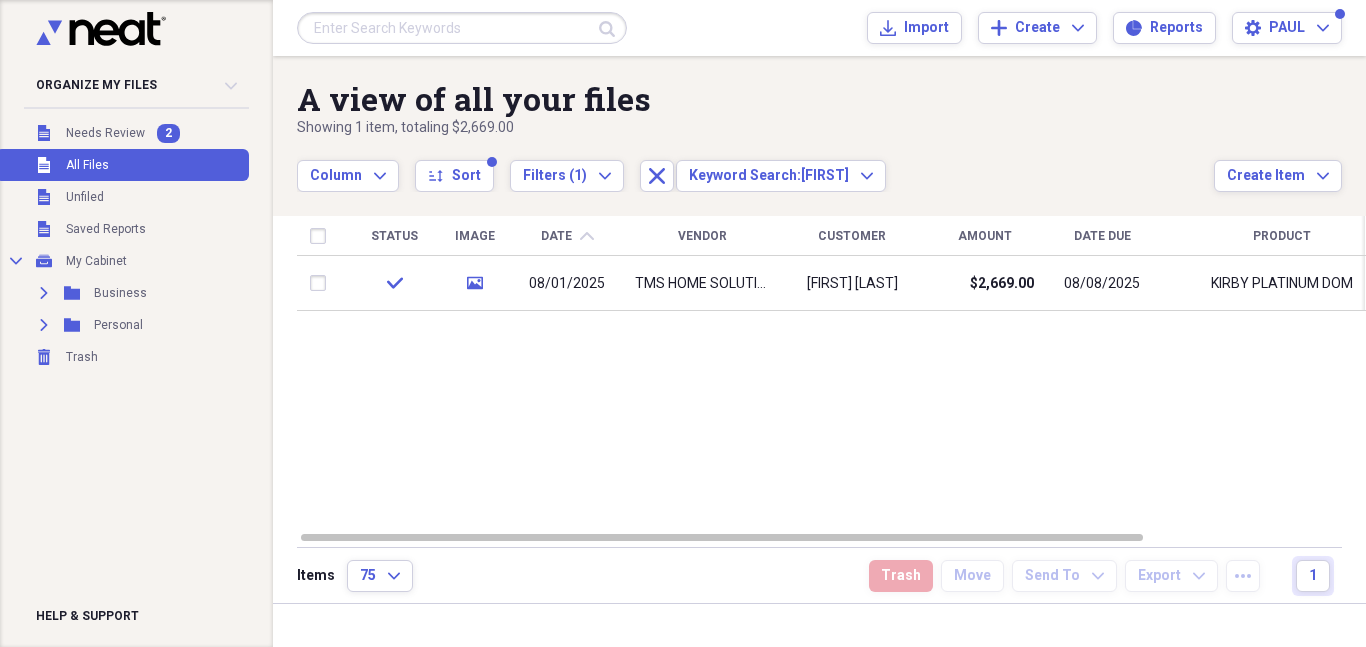 click at bounding box center [462, 28] 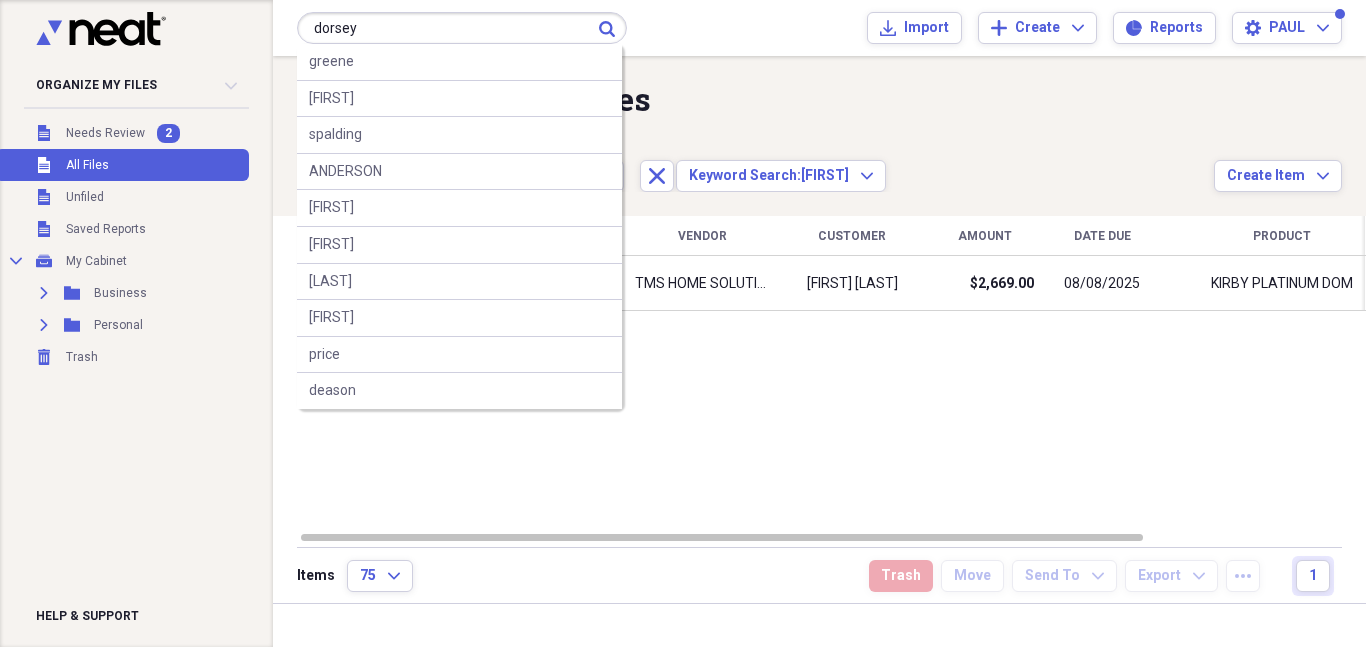 type on "dorsey" 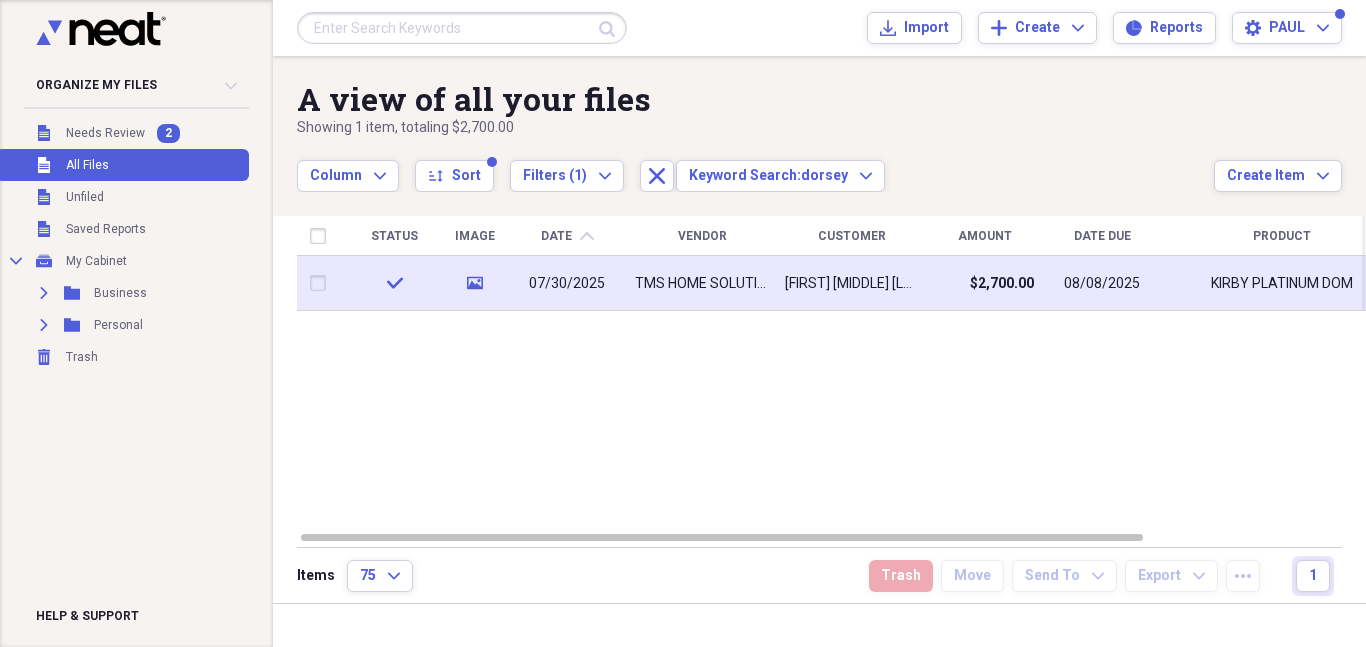 click on "07/30/2025" at bounding box center (567, 283) 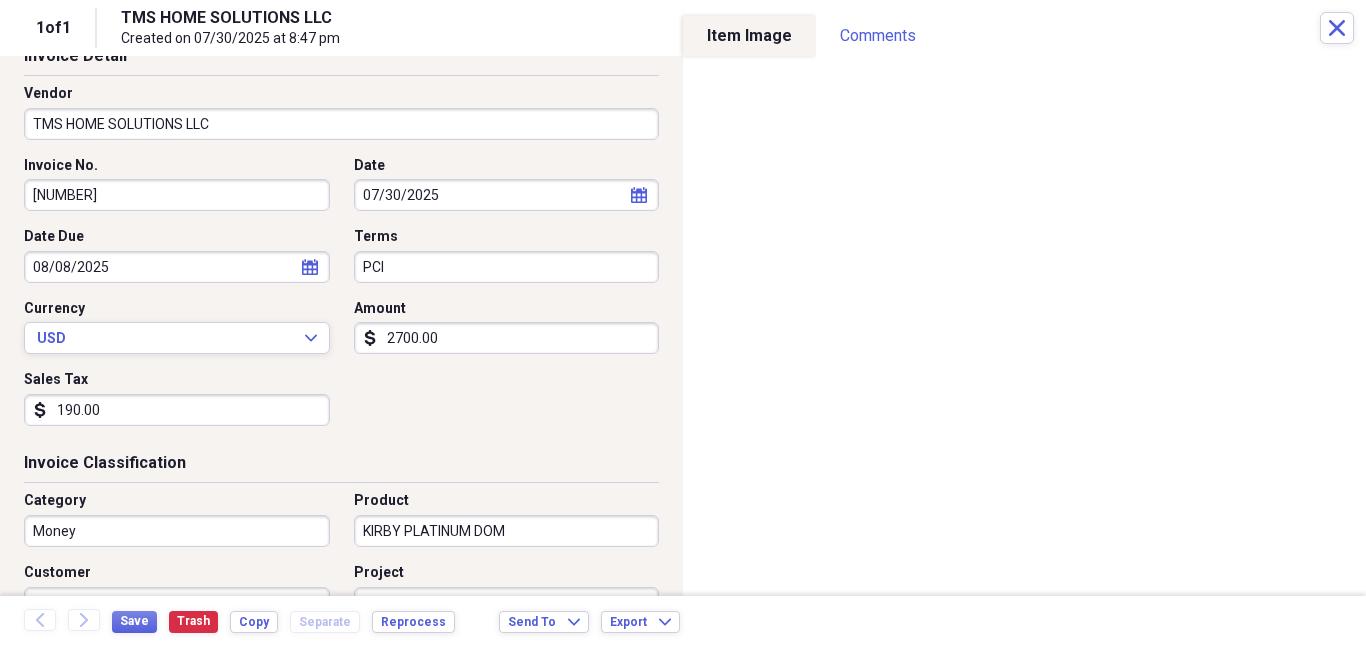scroll, scrollTop: 0, scrollLeft: 0, axis: both 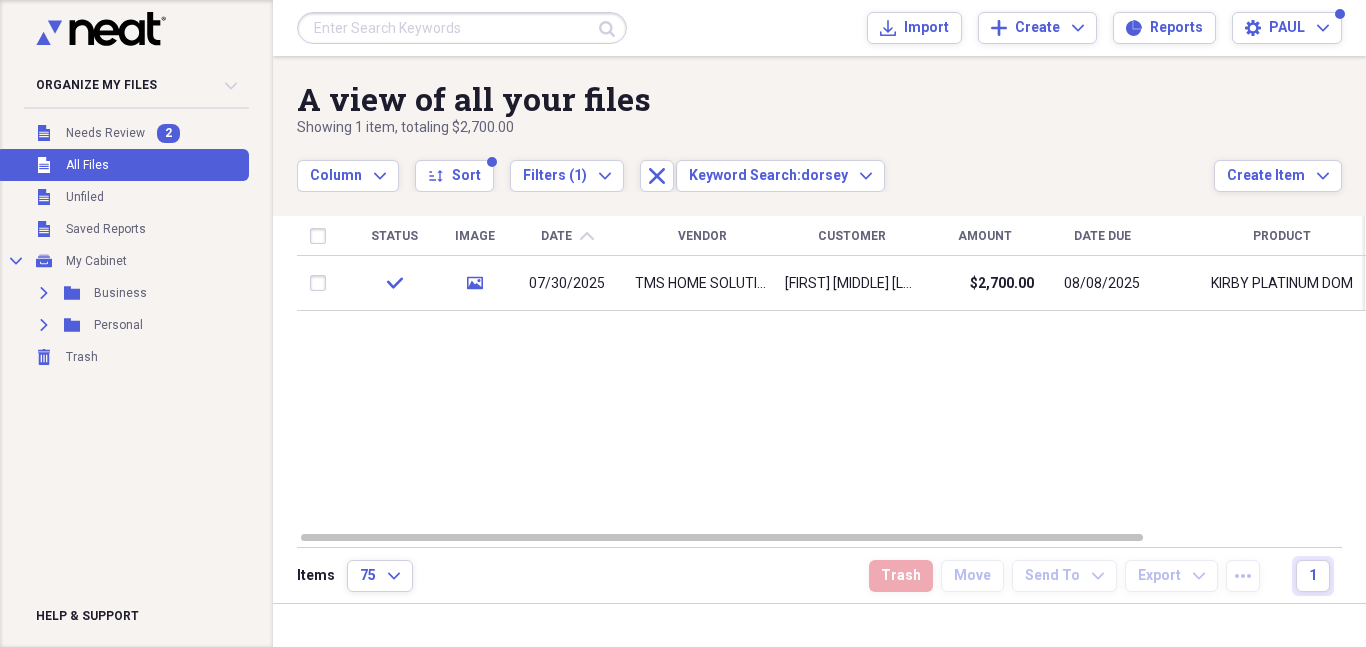 click at bounding box center (462, 28) 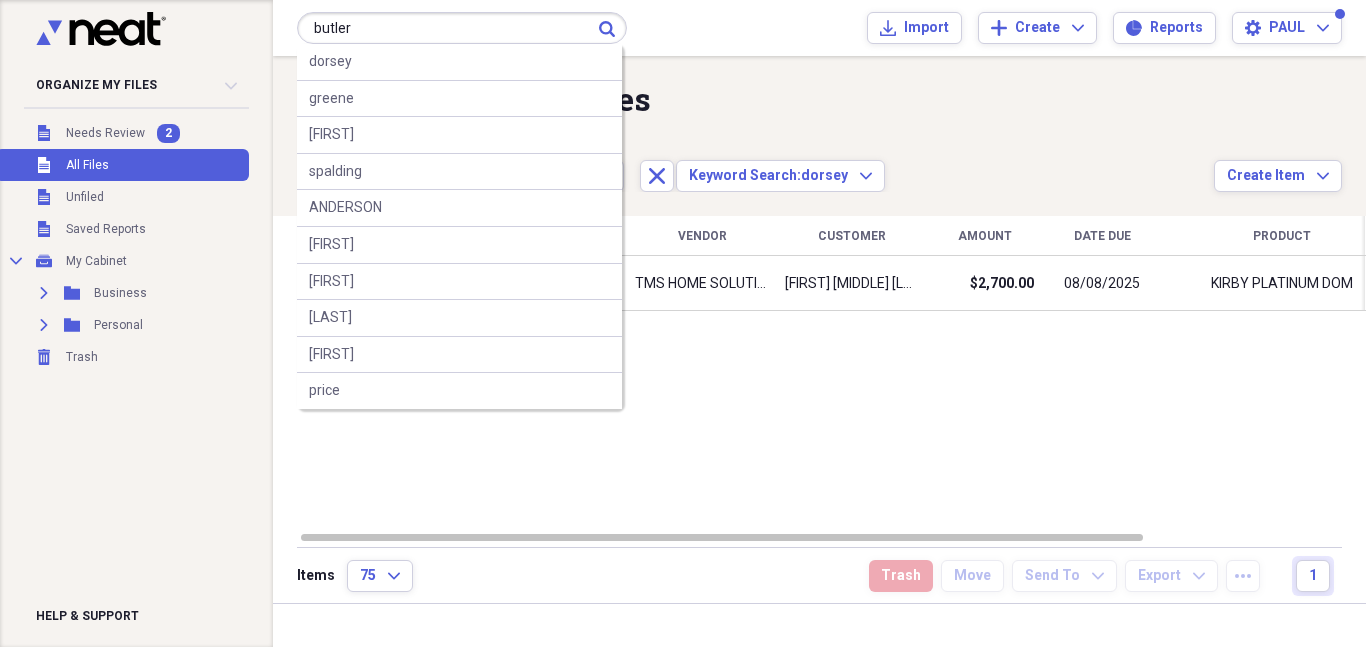 type on "butler" 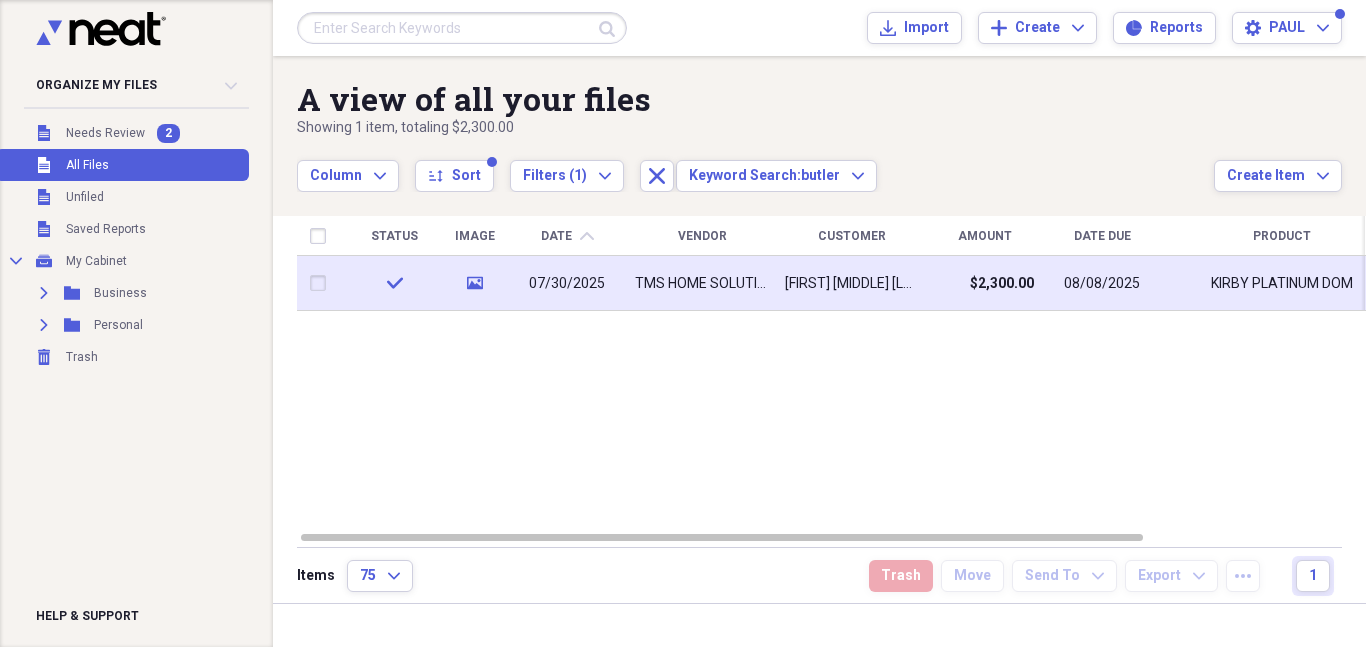 click on "TMS HOME SOLUTIONS LLC" at bounding box center [702, 283] 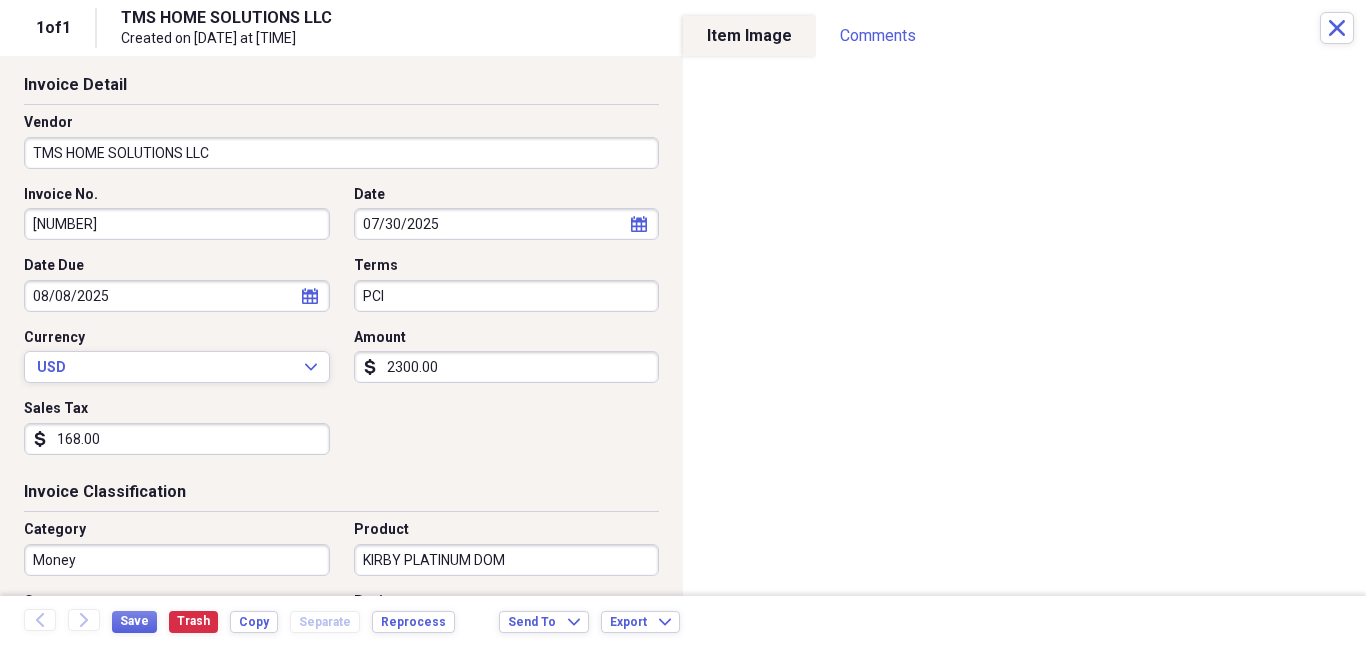 scroll, scrollTop: 200, scrollLeft: 0, axis: vertical 